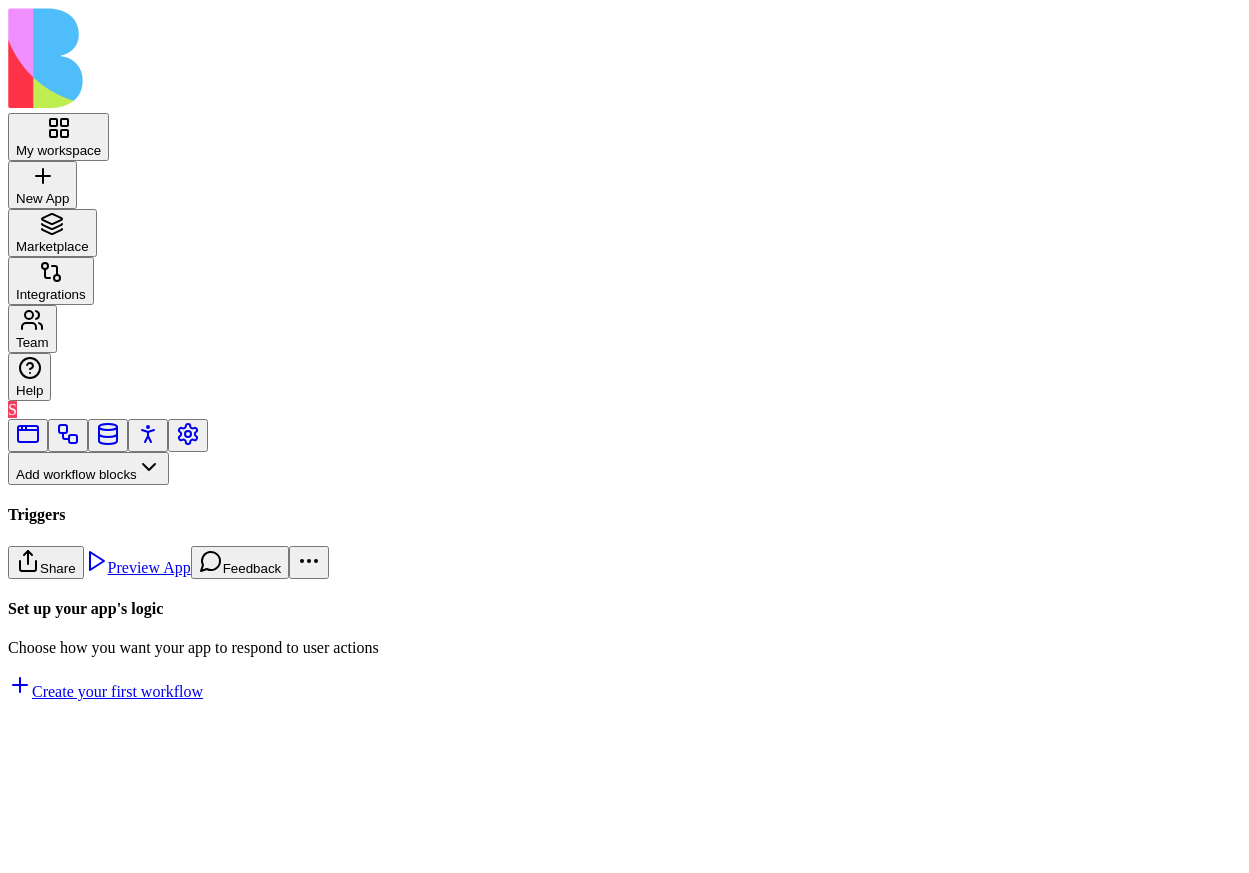 scroll, scrollTop: 0, scrollLeft: 0, axis: both 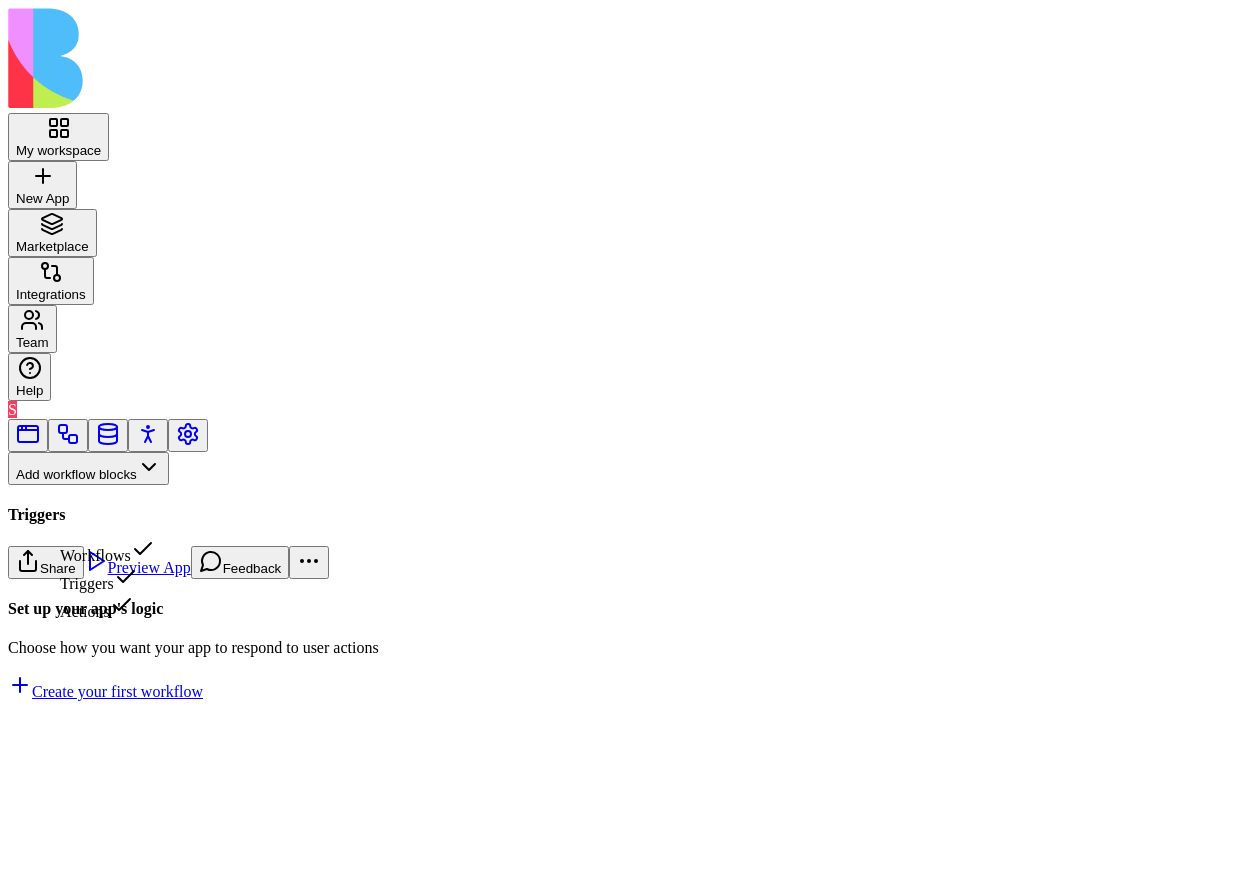click on "Triggers" at bounding box center [107, 579] 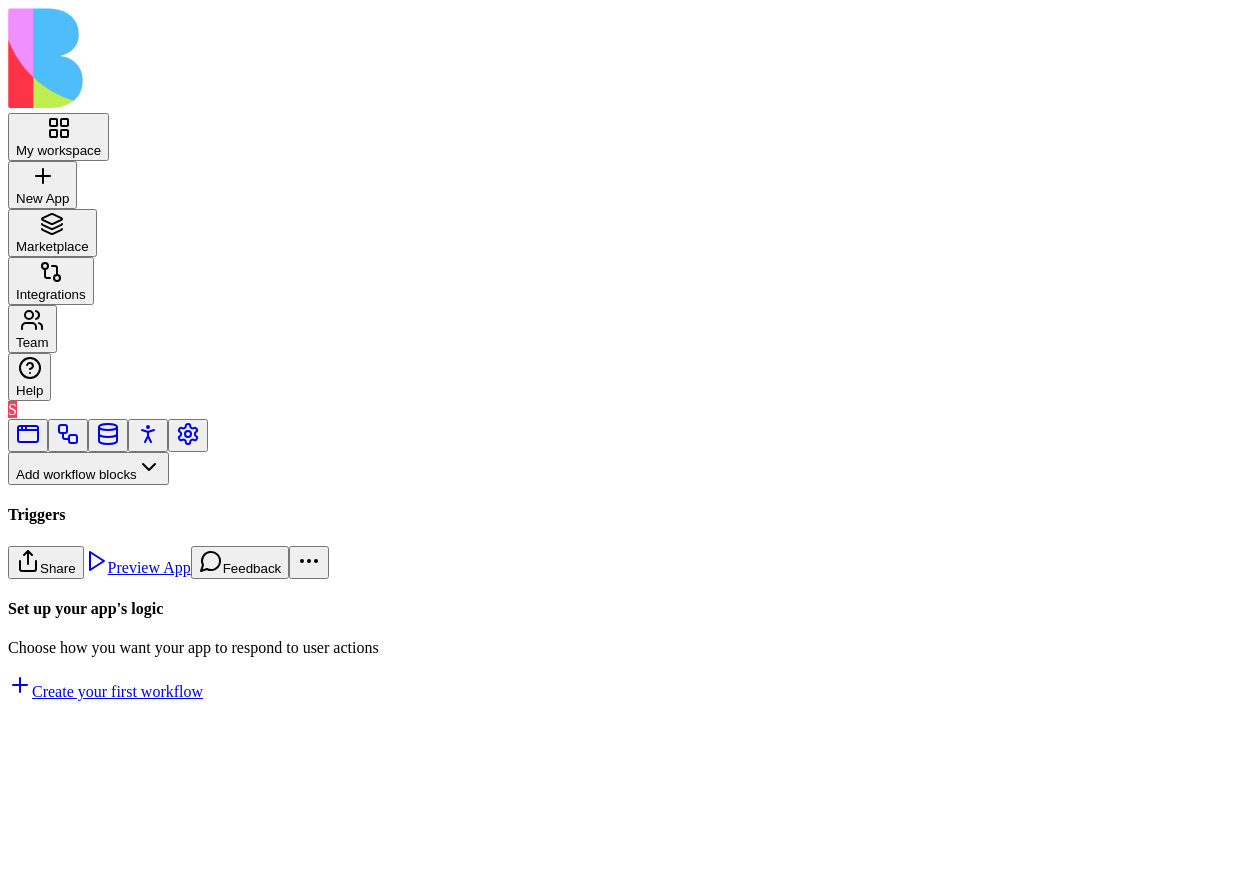 click on "DataEvent" at bounding box center [133, 845] 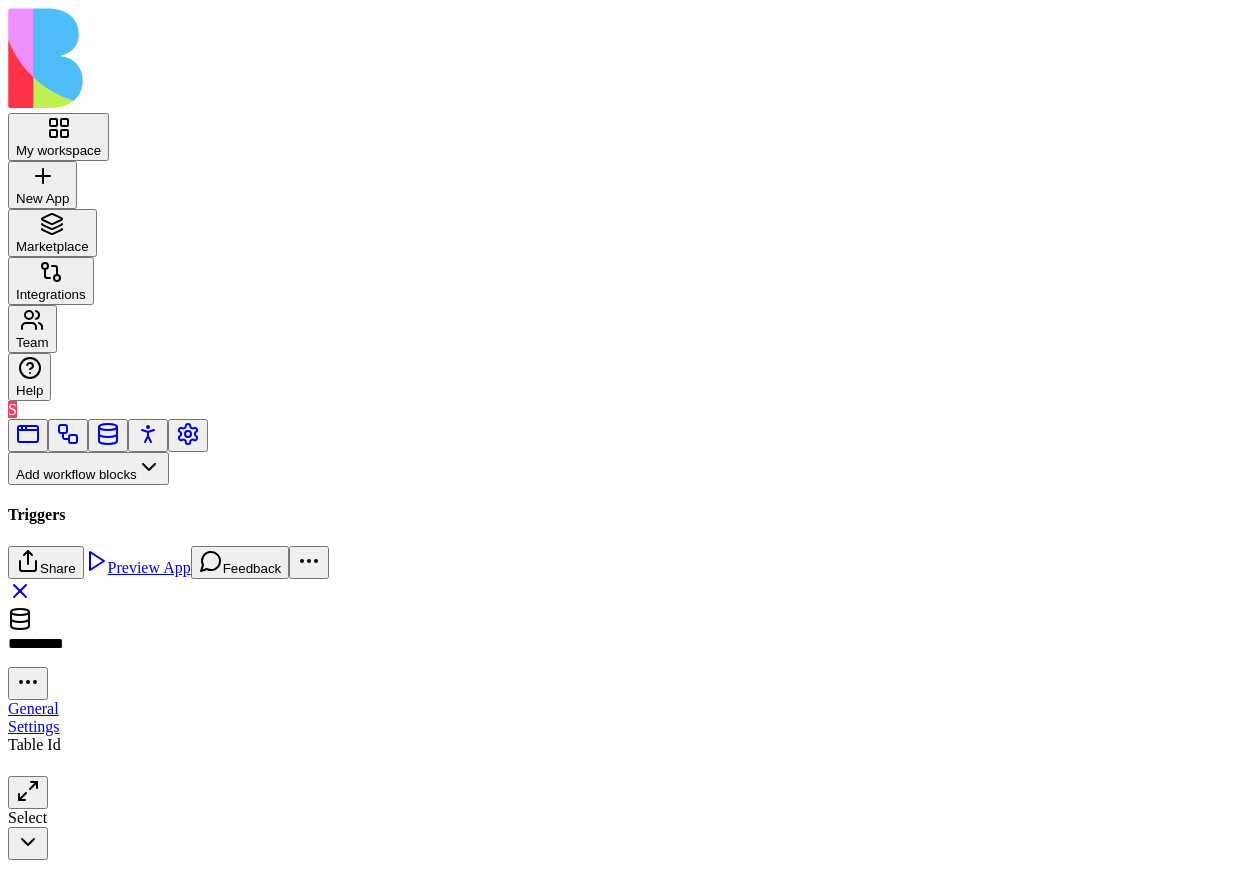 click on "My workspace New App
To pick up a draggable item, press the space bar.
While dragging, use the arrow keys to move the item.
Press space again to drop the item in its new position, or press escape to cancel.
Marketplace Integrations Team Help S Add workflow blocks Blocks App Builder Create App Create Block CreateTableColumns CreateBlocksCodePage DescribeBlock DescribeApp UpdateBlock CompileApp GetAppTypesCode CreateBlocksTable GenerateAppCode CreateBlocksPages CreateTables UpdateApp GenerateAppCoverImage IsNewApp DeletePage UpdatePage GetAppIntegrations ImplementApp EditTableColumns CreateRoles CreateActions CreateWorkflows EditTables Triggers App Action Form Submitted Scheduler SchedulerTriggerEntrypointAction DataEvent Inputs Button Text Field URL Field Email Field Password Field Long Text Field JSON Field Checkbox Date Field Number Field Icon Field List Field Image Upload Field Single Select Field Multiple Select Field Block Picker Dynamic Object Field Multiple Block Picker Form Item Picker" at bounding box center (624, 434) 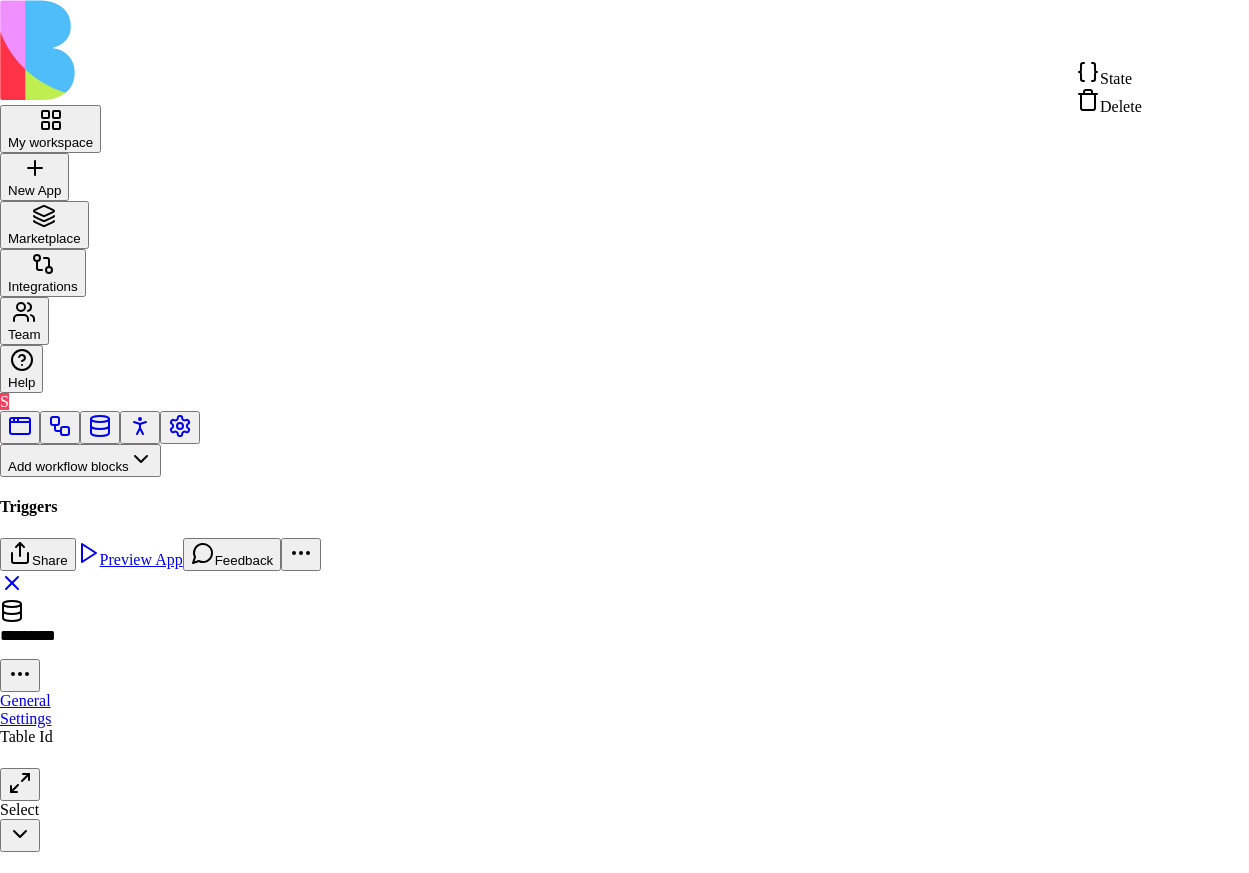 click on "State" at bounding box center [1116, 78] 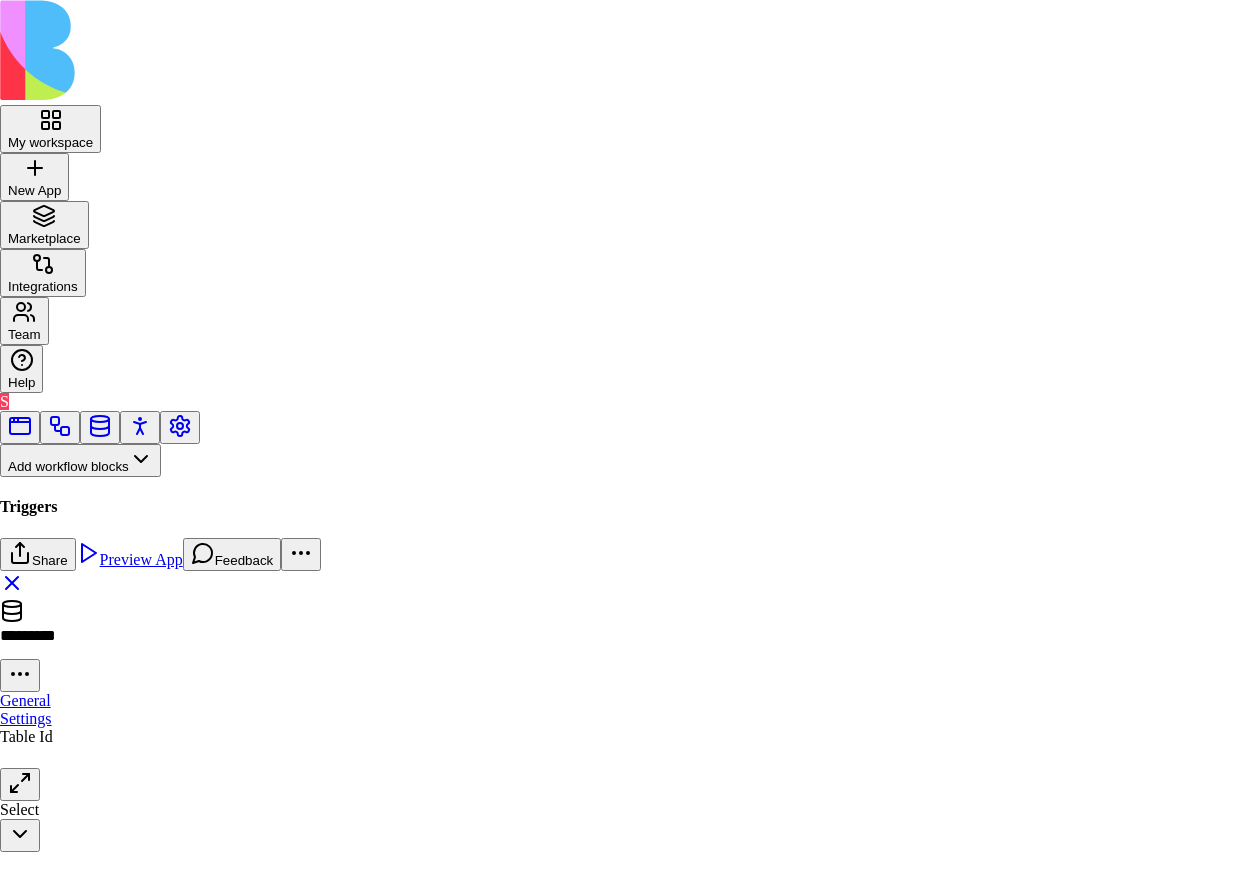 scroll, scrollTop: 0, scrollLeft: 0, axis: both 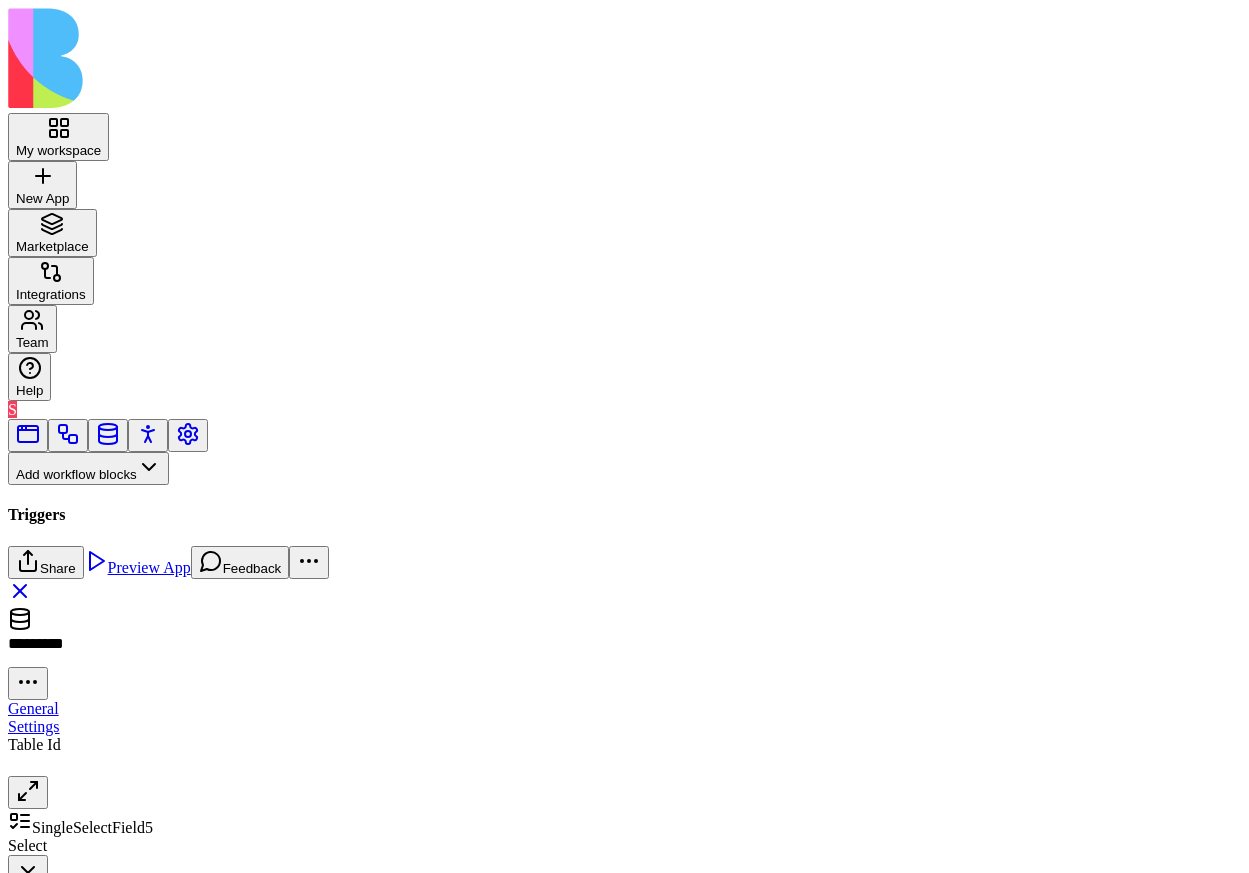 click on "Select" at bounding box center (133, 862) 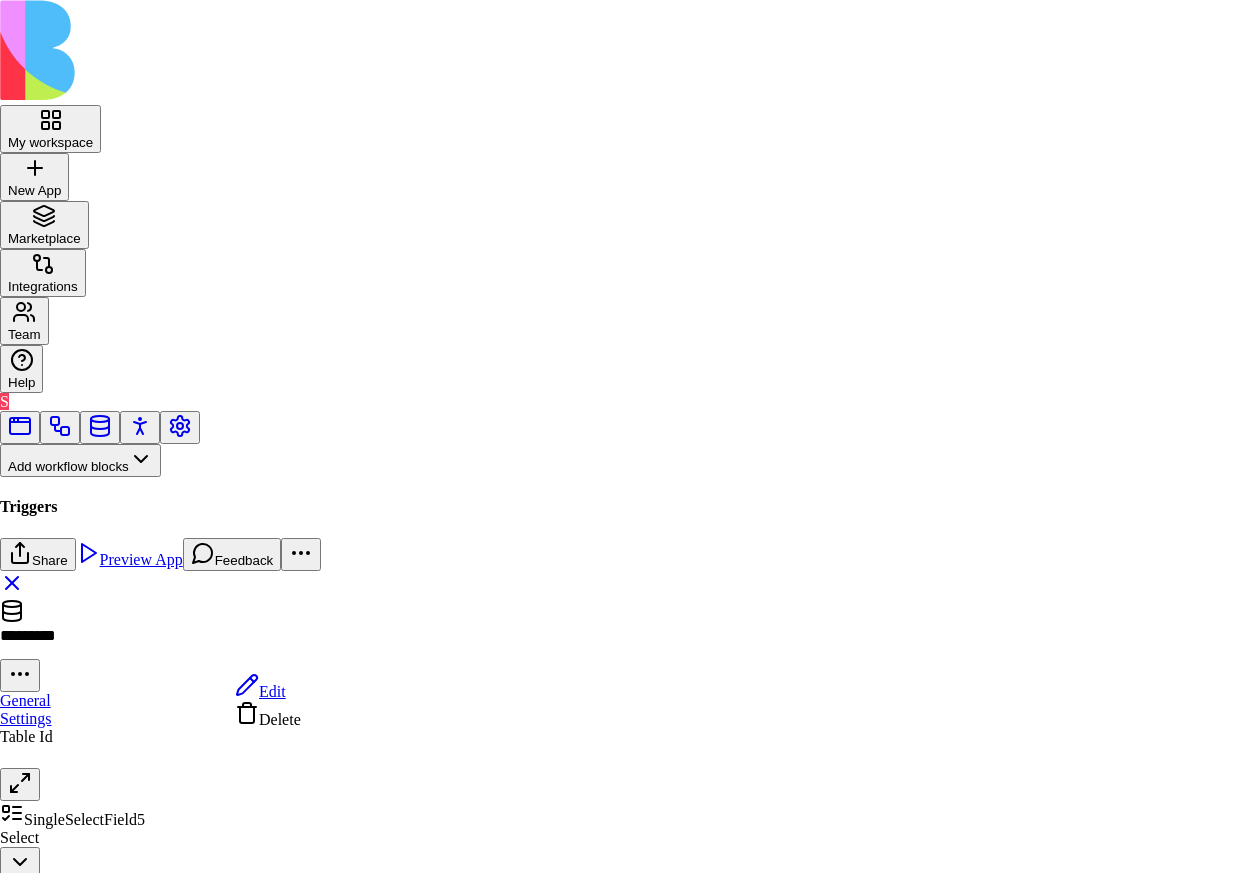 click on "My workspace New App
To pick up a draggable item, press the space bar.
While dragging, use the arrow keys to move the item.
Press space again to drop the item in its new position, or press escape to cancel.
Marketplace Integrations Team Help S Add workflow blocks Blocks App Builder Create App Create Block CreateTableColumns CreateBlocksCodePage DescribeBlock DescribeApp UpdateBlock CompileApp GetAppTypesCode CreateBlocksTable GenerateAppCode CreateBlocksPages CreateTables UpdateApp GenerateAppCoverImage IsNewApp DeletePage UpdatePage GetAppIntegrations ImplementApp EditTableColumns CreateRoles CreateActions CreateWorkflows EditTables Triggers App Action Form Submitted Scheduler SchedulerTriggerEntrypointAction DataEvent Inputs Button Text Field URL Field Email Field Password Field Long Text Field JSON Field Checkbox Date Field Number Field Icon Field List Field Image Upload Field Single Select Field Multiple Select Field Block Picker Dynamic Object Field Multiple Block Picker Form Item Picker" at bounding box center [624, 1346] 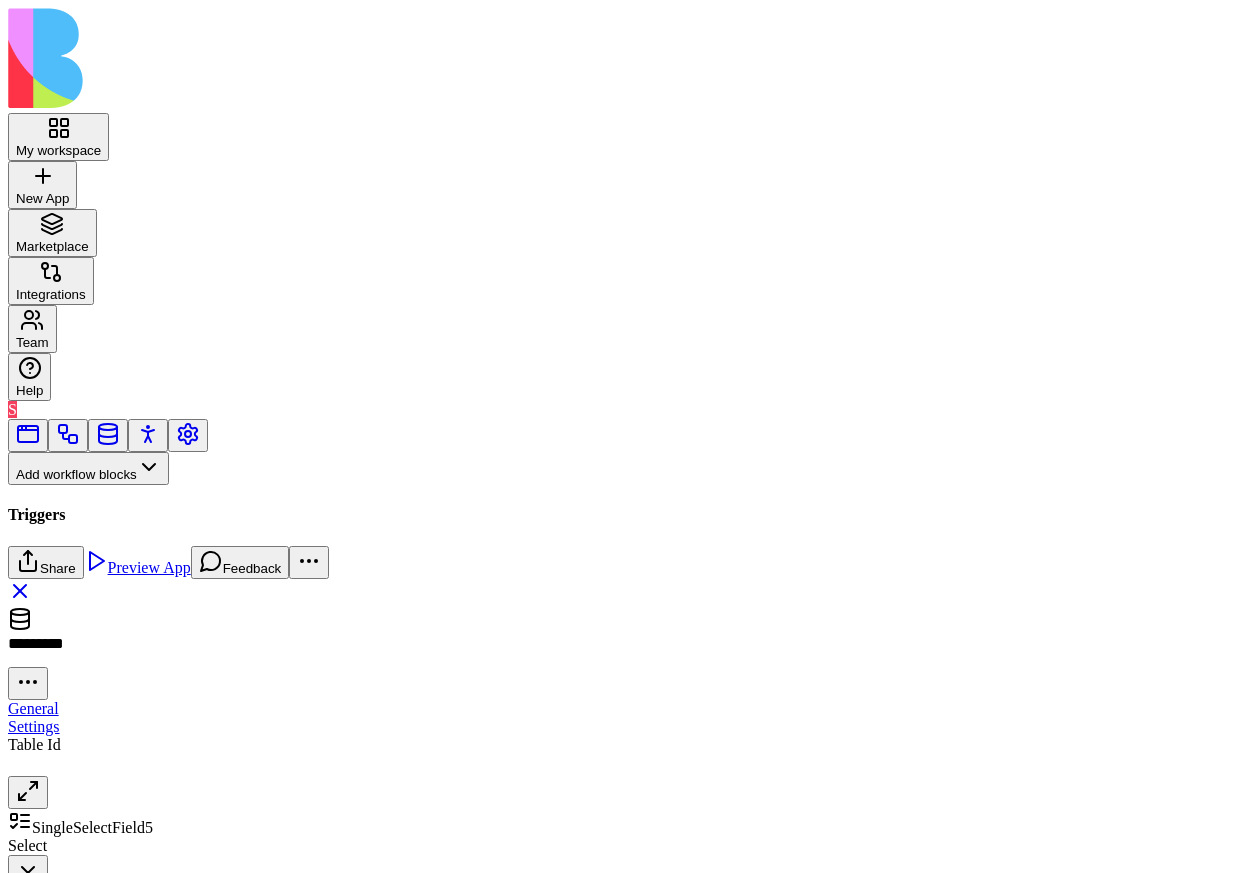 click at bounding box center (103, 506) 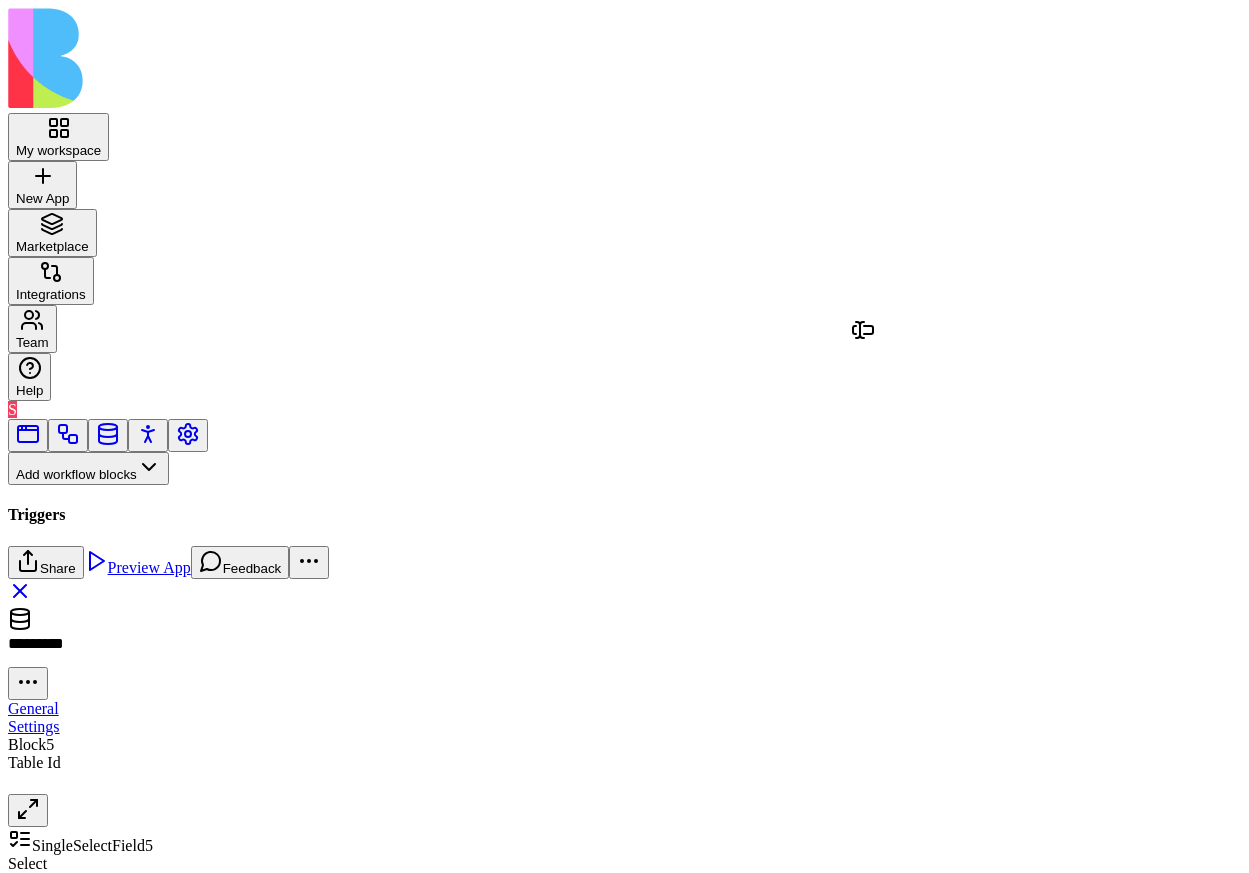 drag, startPoint x: 102, startPoint y: 229, endPoint x: 885, endPoint y: 336, distance: 790.27716 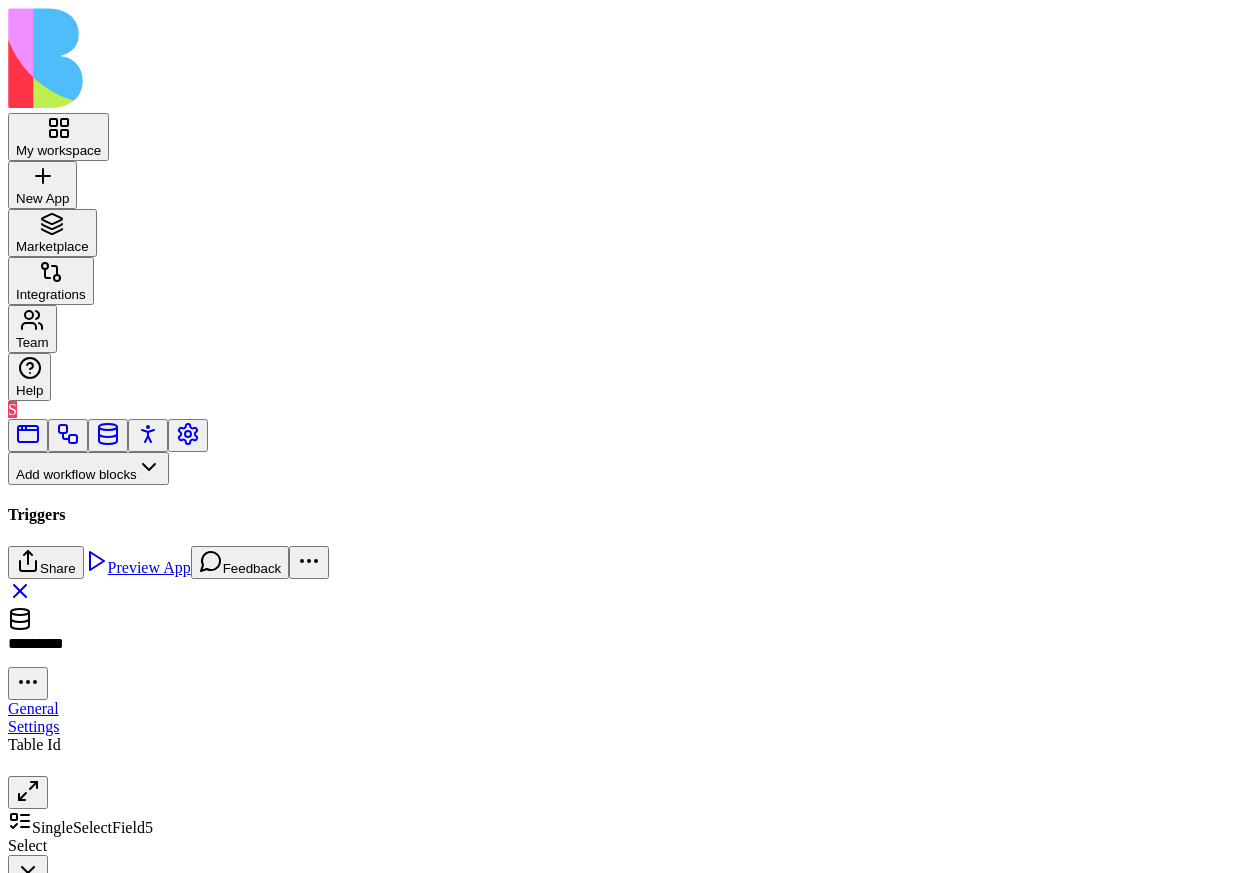 click on "****" at bounding box center (130, 1100) 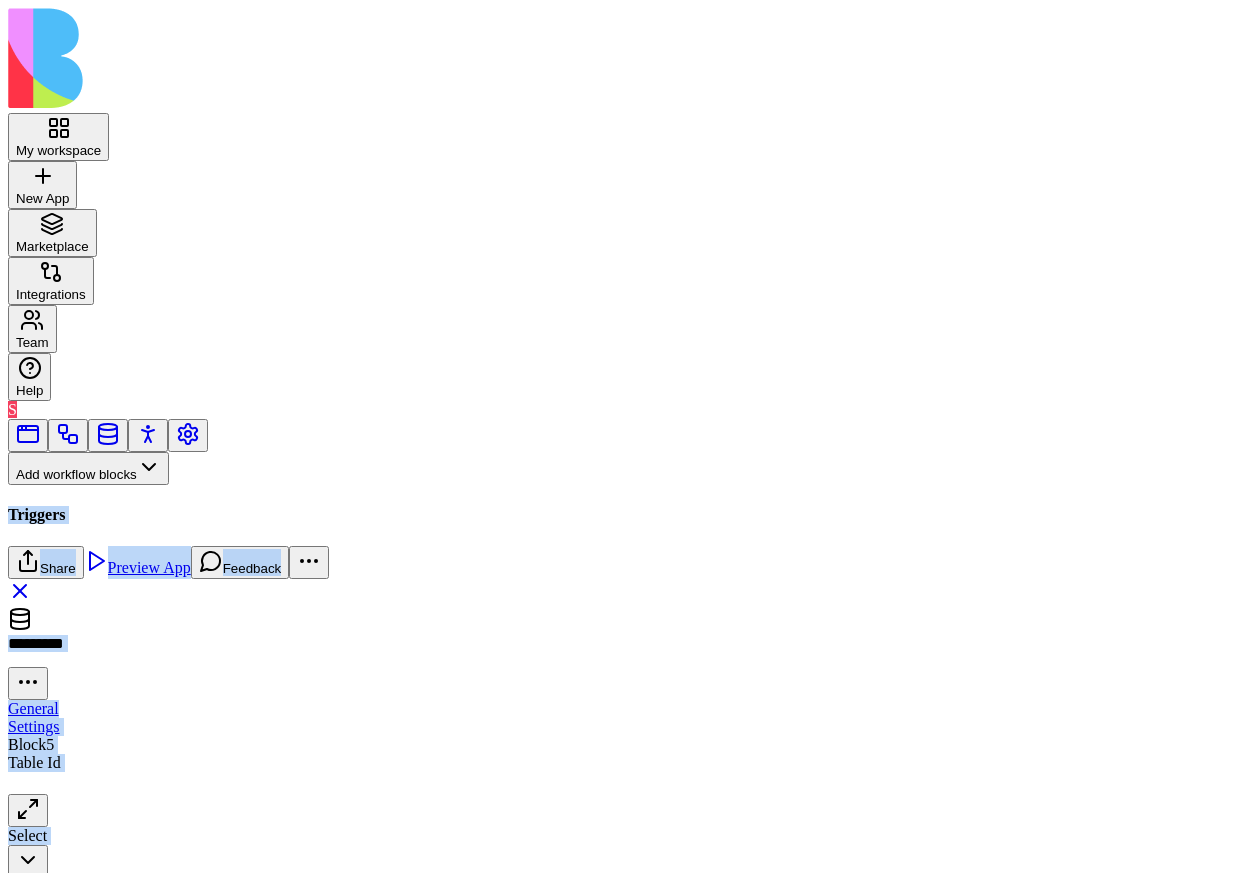 drag, startPoint x: 271, startPoint y: 238, endPoint x: 1095, endPoint y: 364, distance: 833.5778 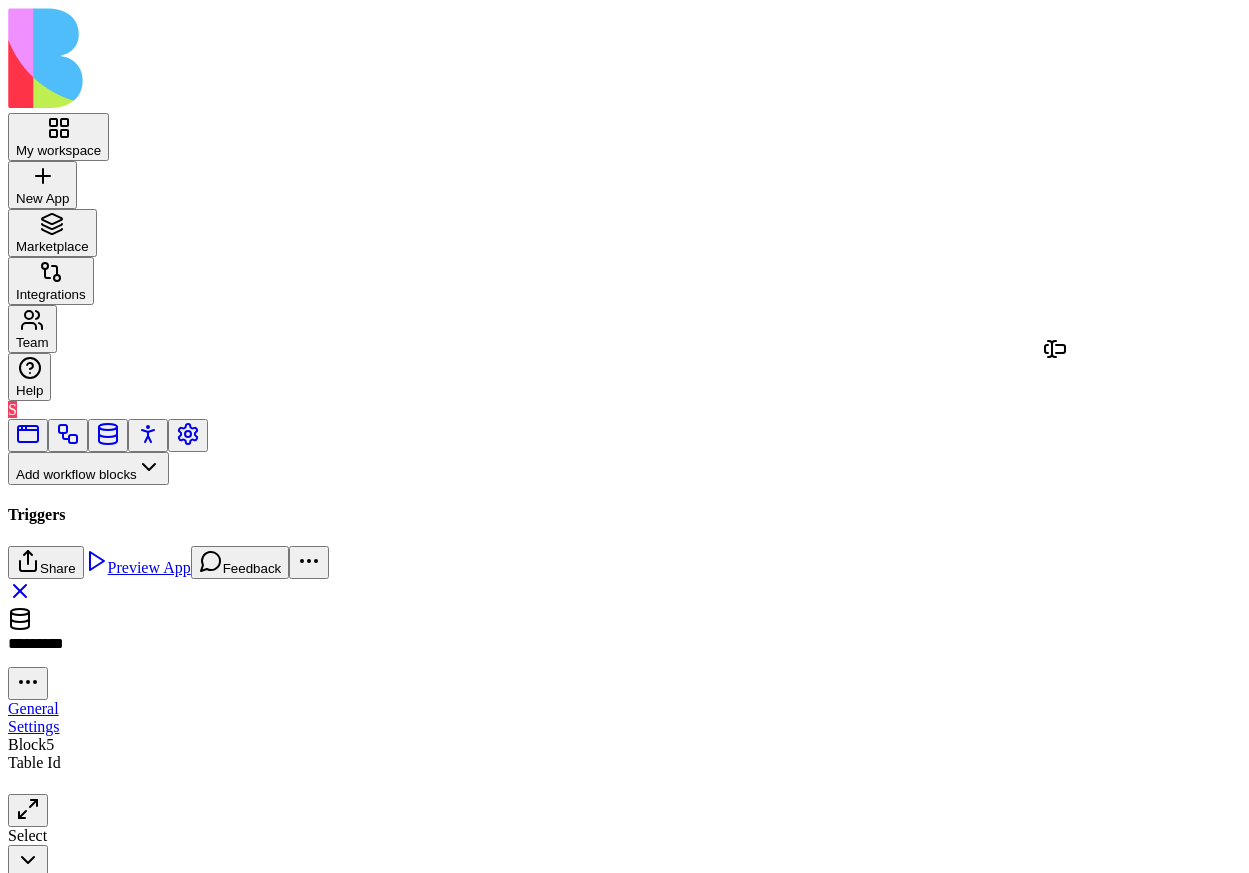 drag, startPoint x: 104, startPoint y: 242, endPoint x: 1083, endPoint y: 386, distance: 989.53375 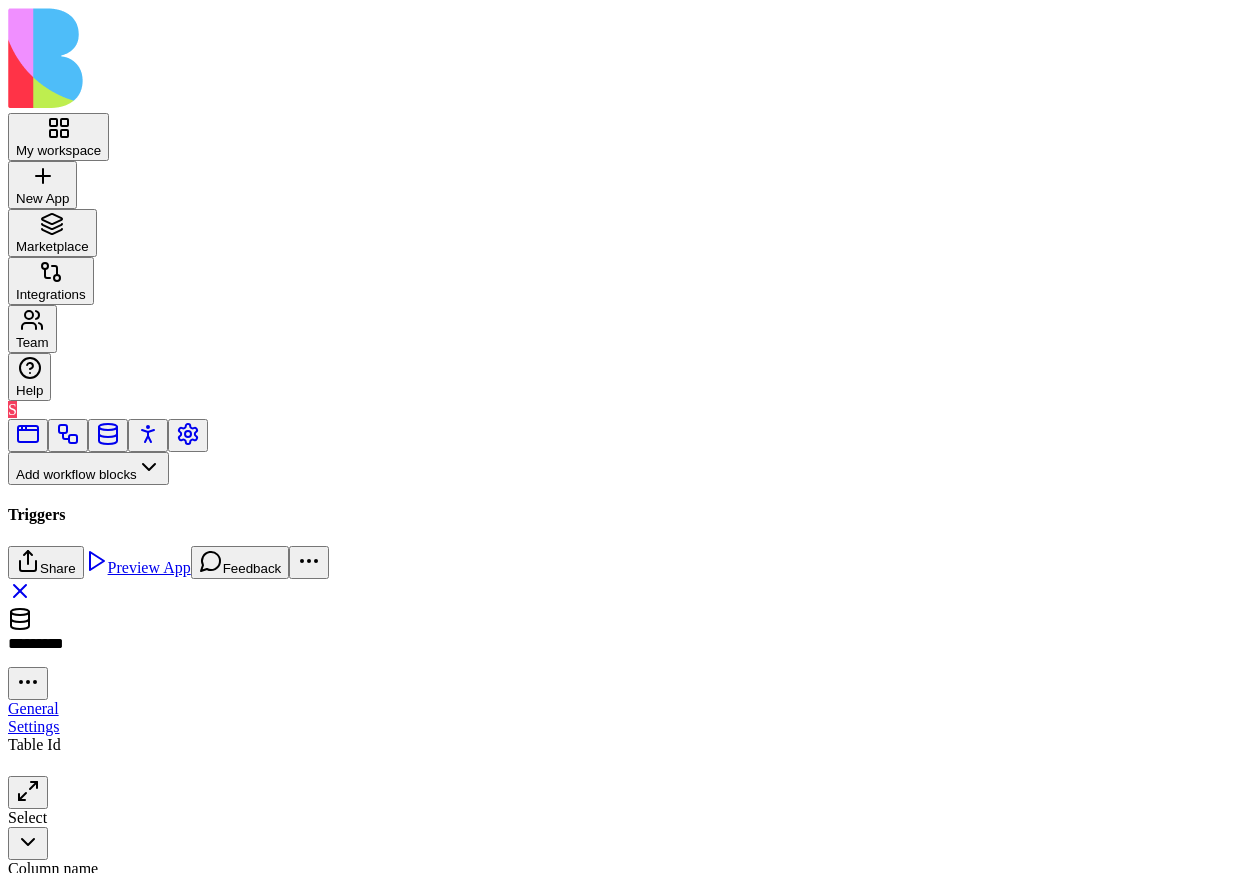 scroll, scrollTop: 0, scrollLeft: 0, axis: both 